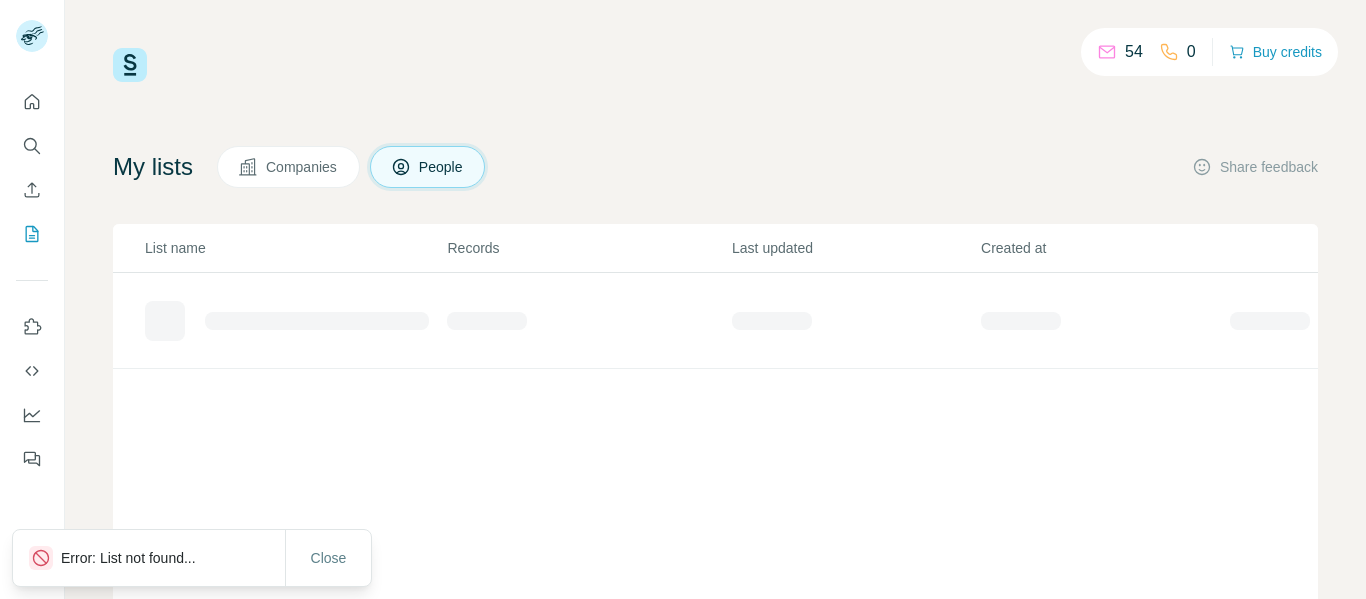 scroll, scrollTop: 0, scrollLeft: 0, axis: both 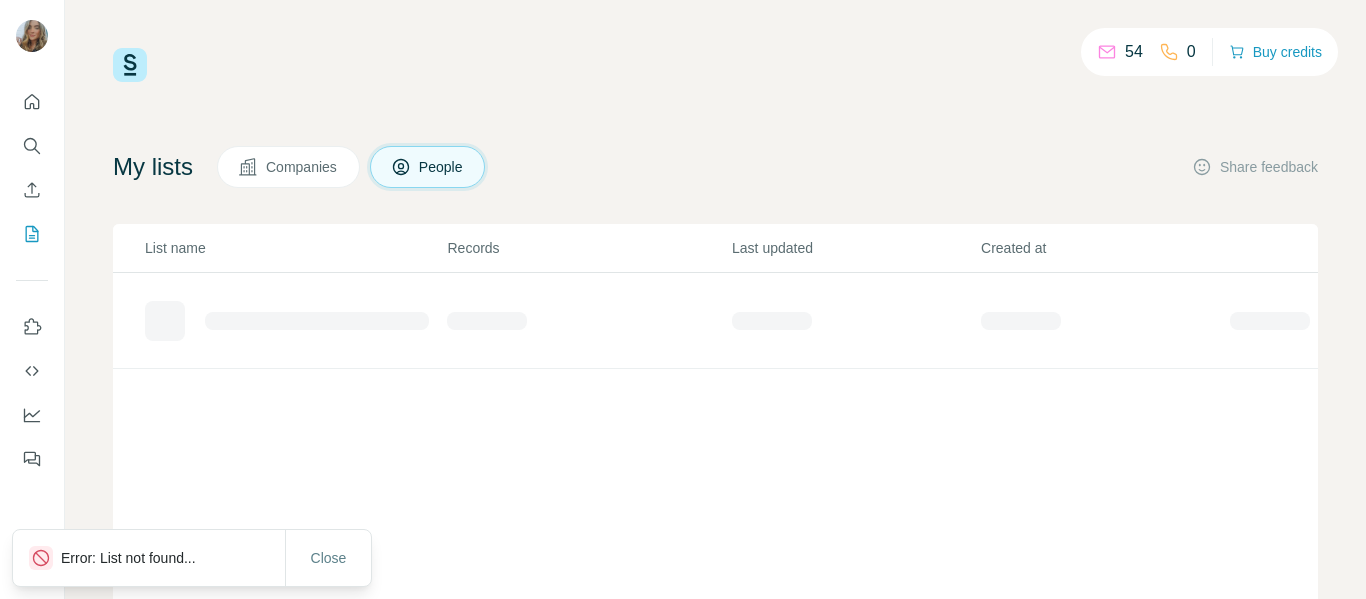 click on "54 0 Buy credits My lists Companies People Share feedback List name Records Last updated Created at" at bounding box center [715, 406] 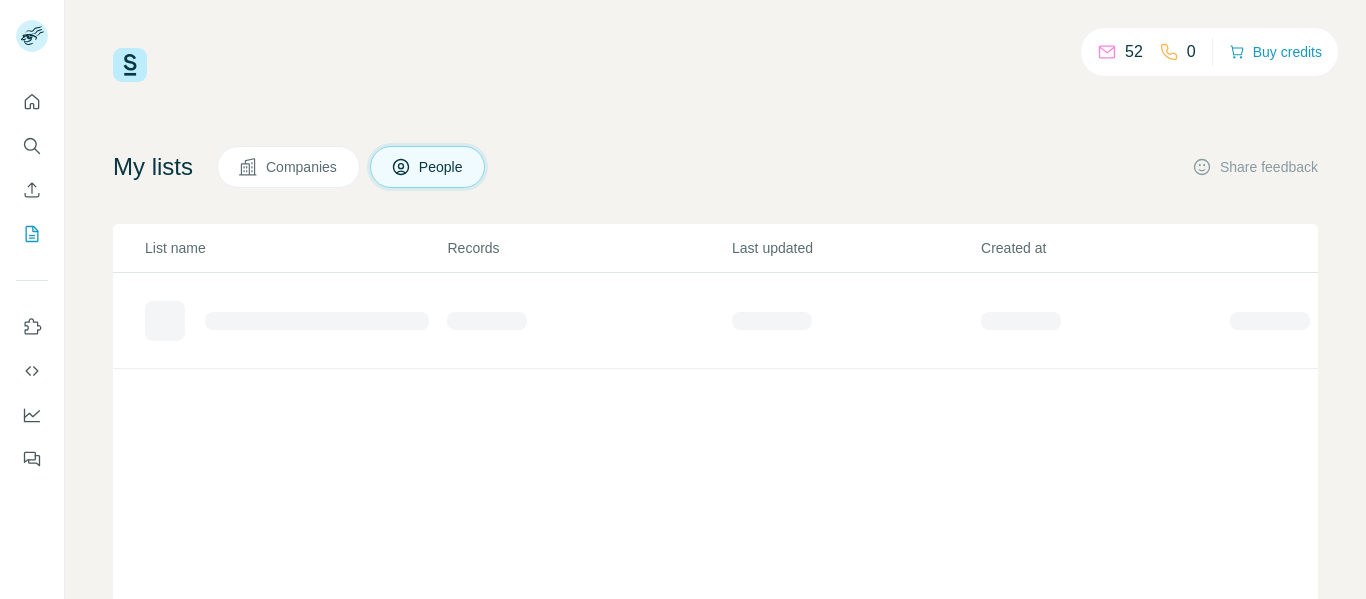 scroll, scrollTop: 0, scrollLeft: 0, axis: both 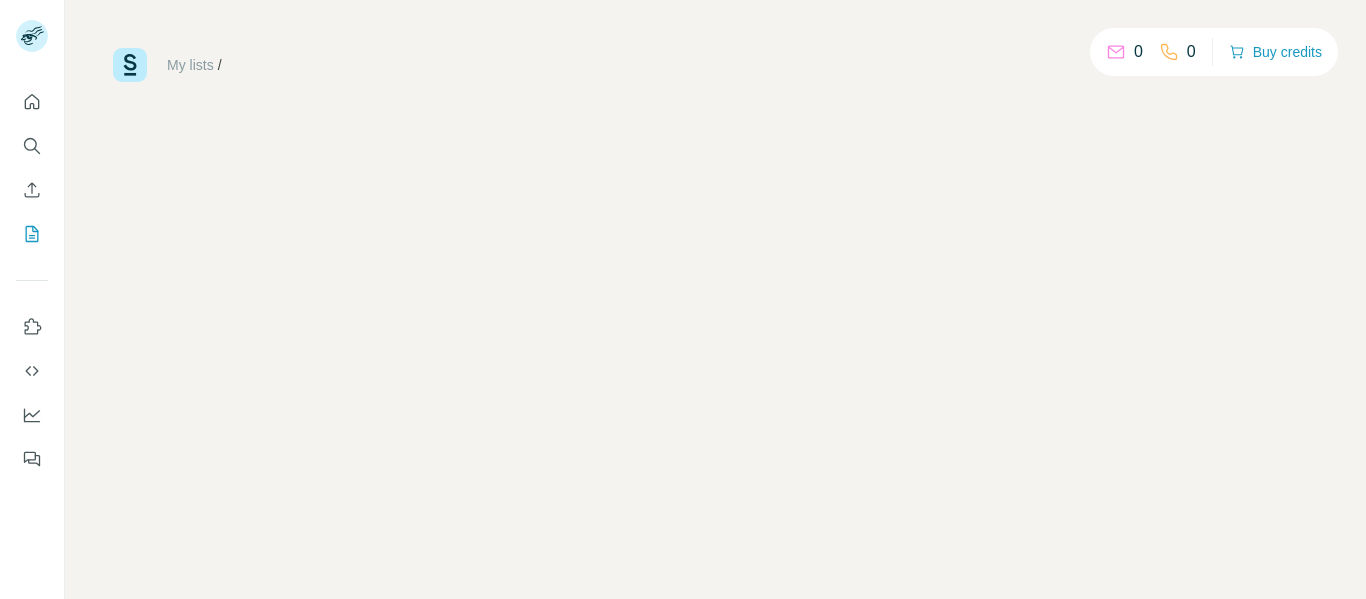 click on "My lists / 0 0 Buy credits" at bounding box center (715, 299) 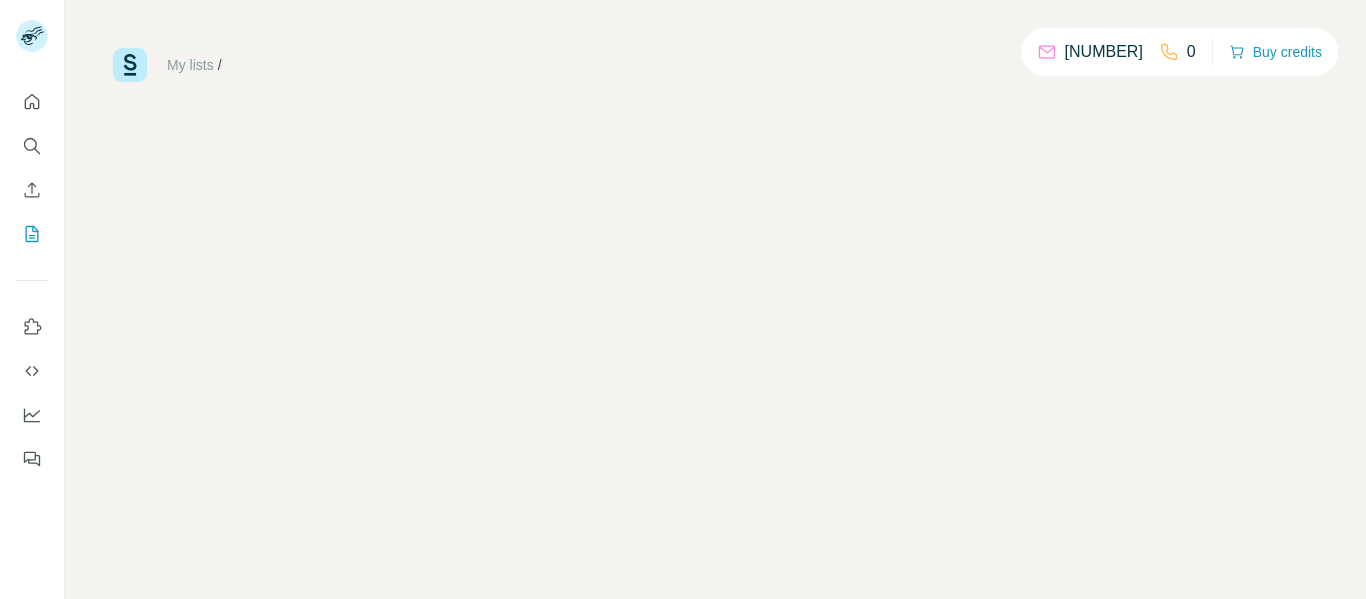 scroll, scrollTop: 0, scrollLeft: 0, axis: both 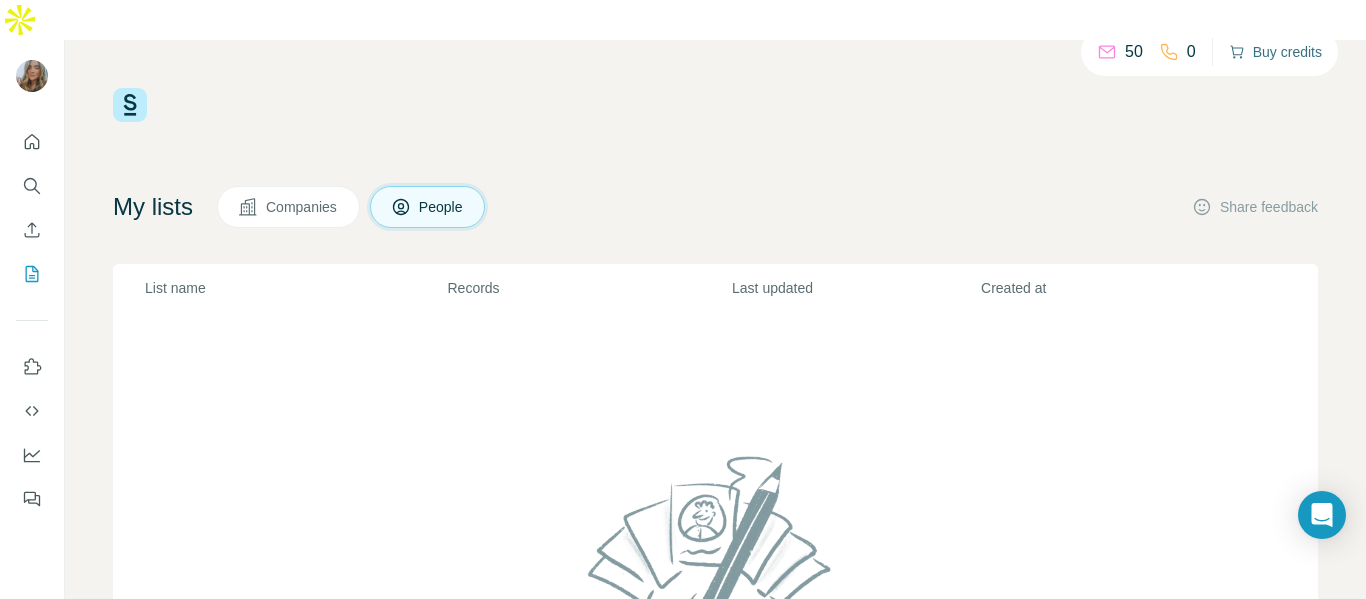 click on "Buy credits" at bounding box center [1275, 52] 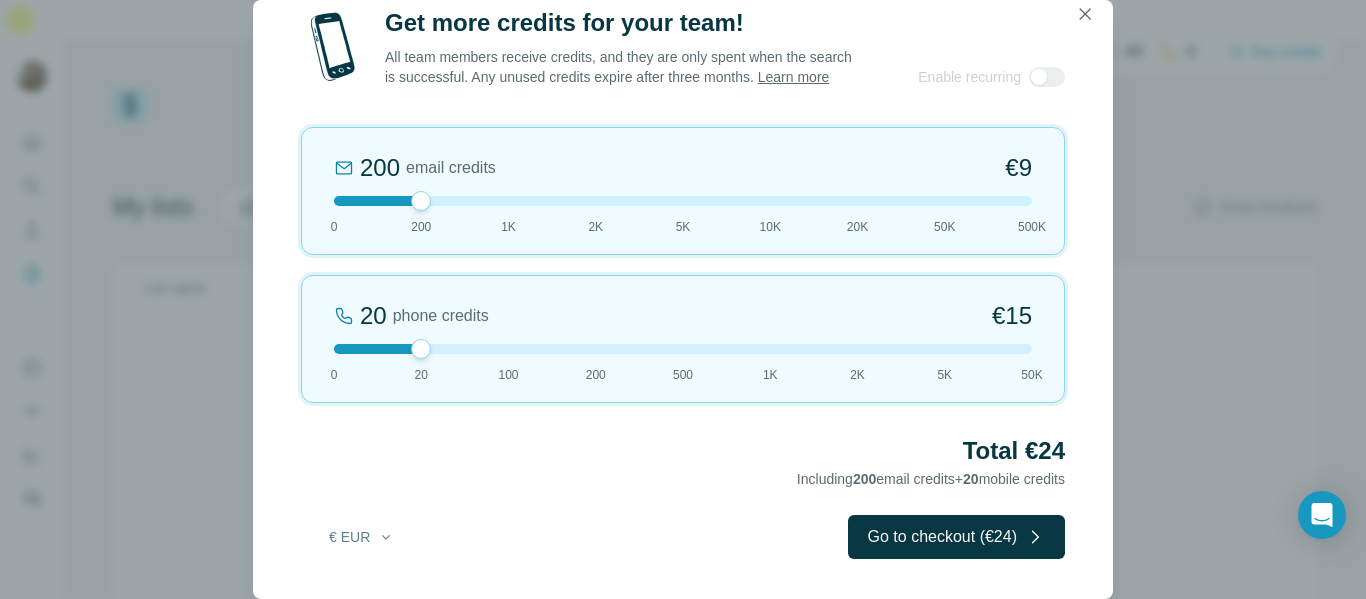 type 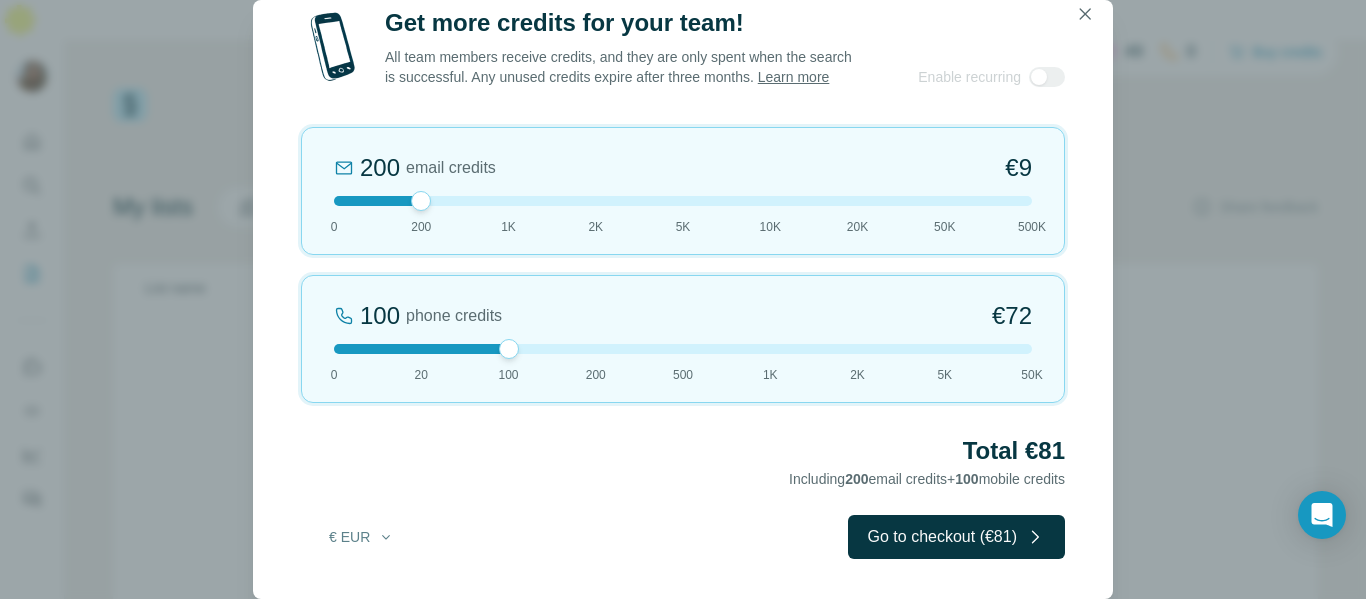 click at bounding box center [683, 201] 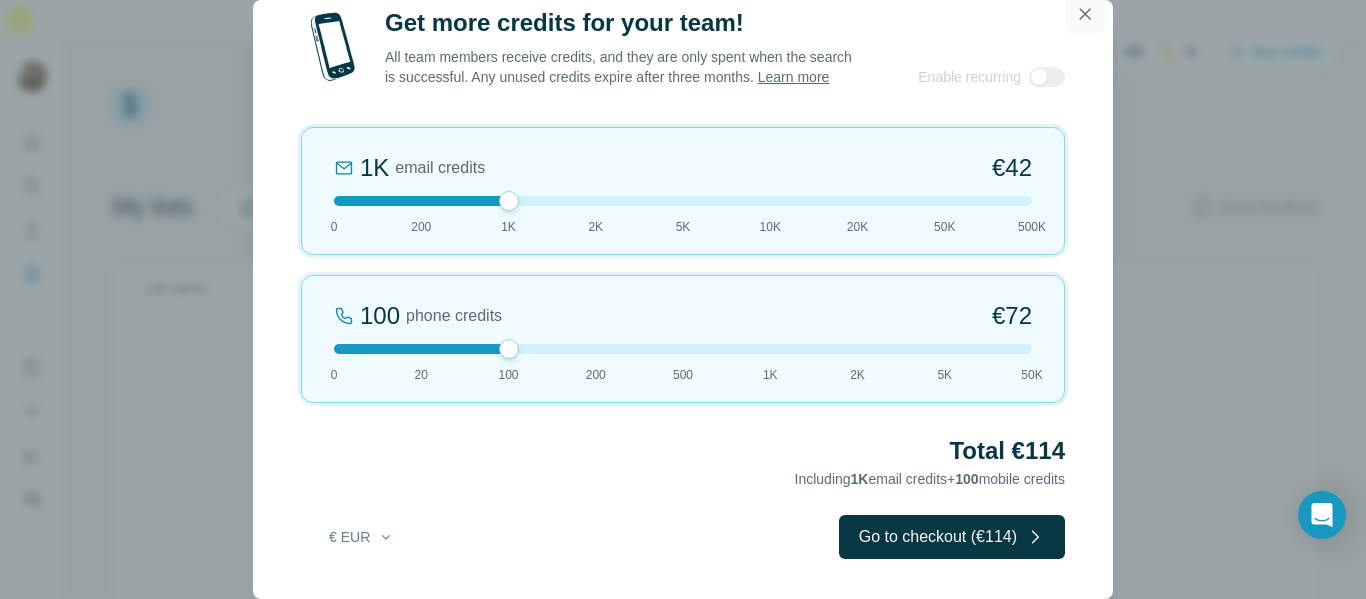click at bounding box center [1085, 14] 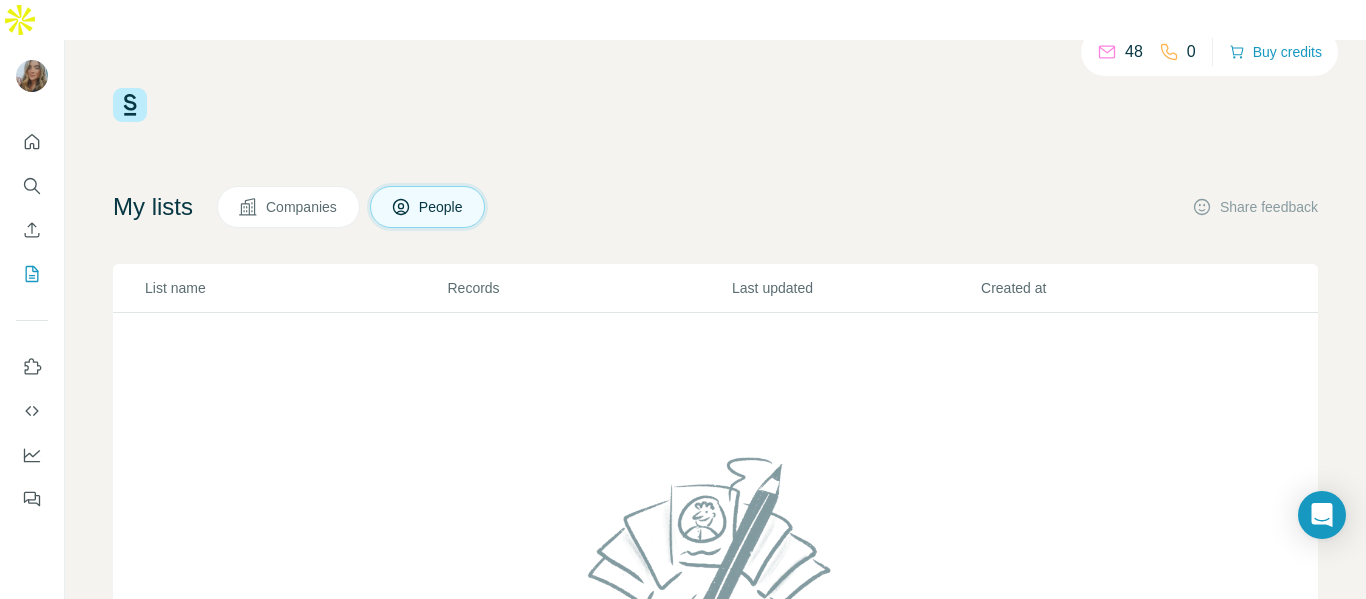 scroll, scrollTop: 0, scrollLeft: 0, axis: both 